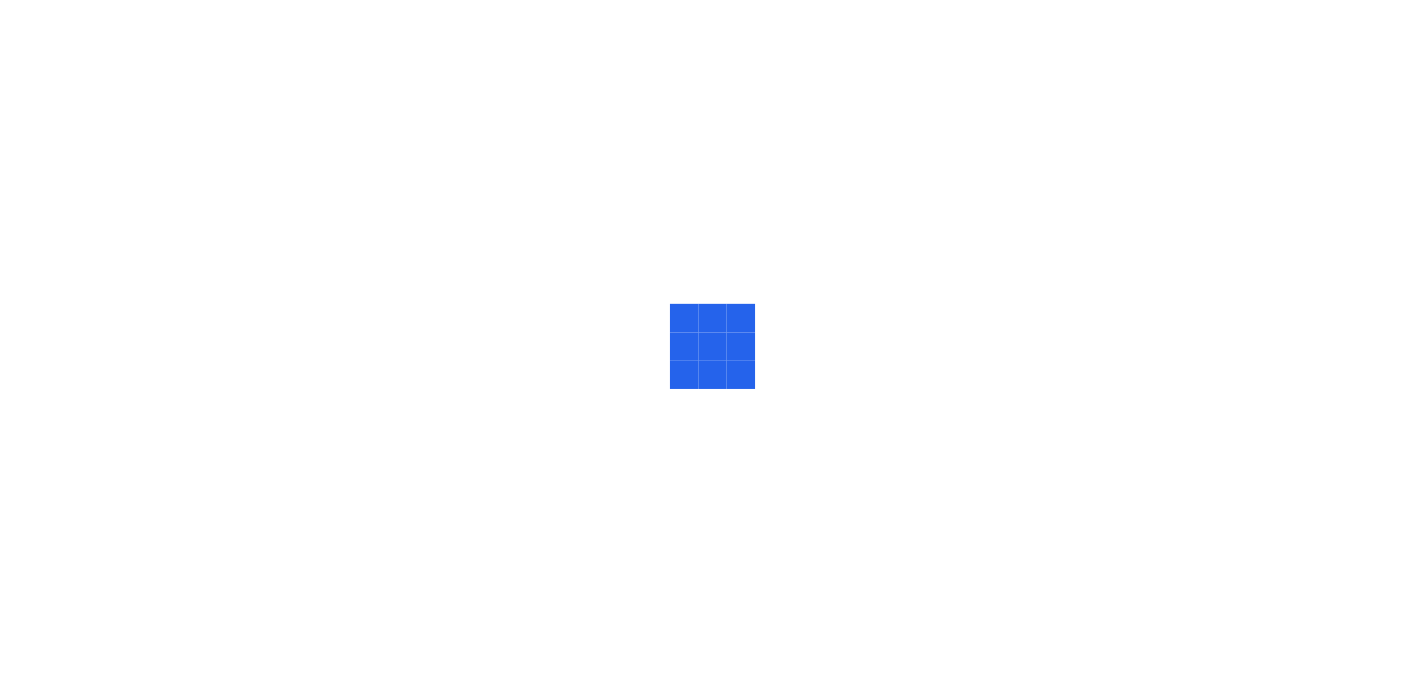 scroll, scrollTop: 0, scrollLeft: 0, axis: both 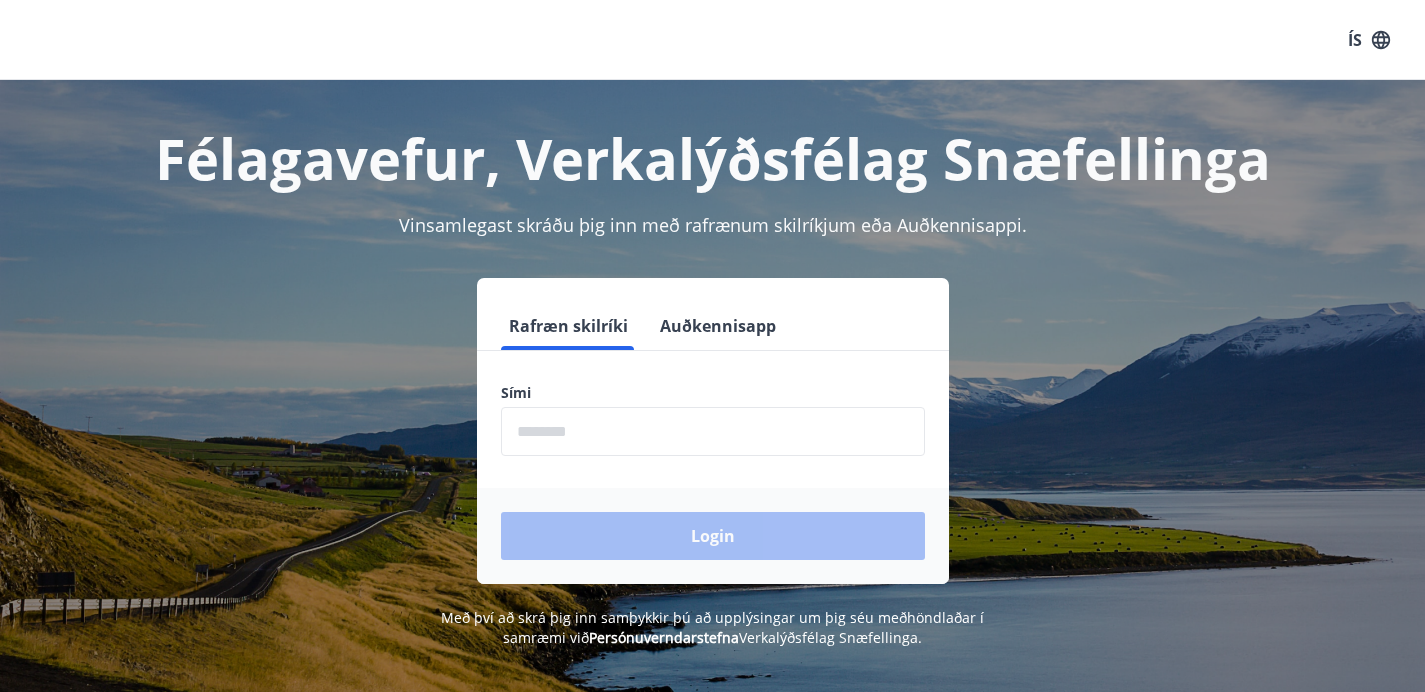 click at bounding box center [713, 431] 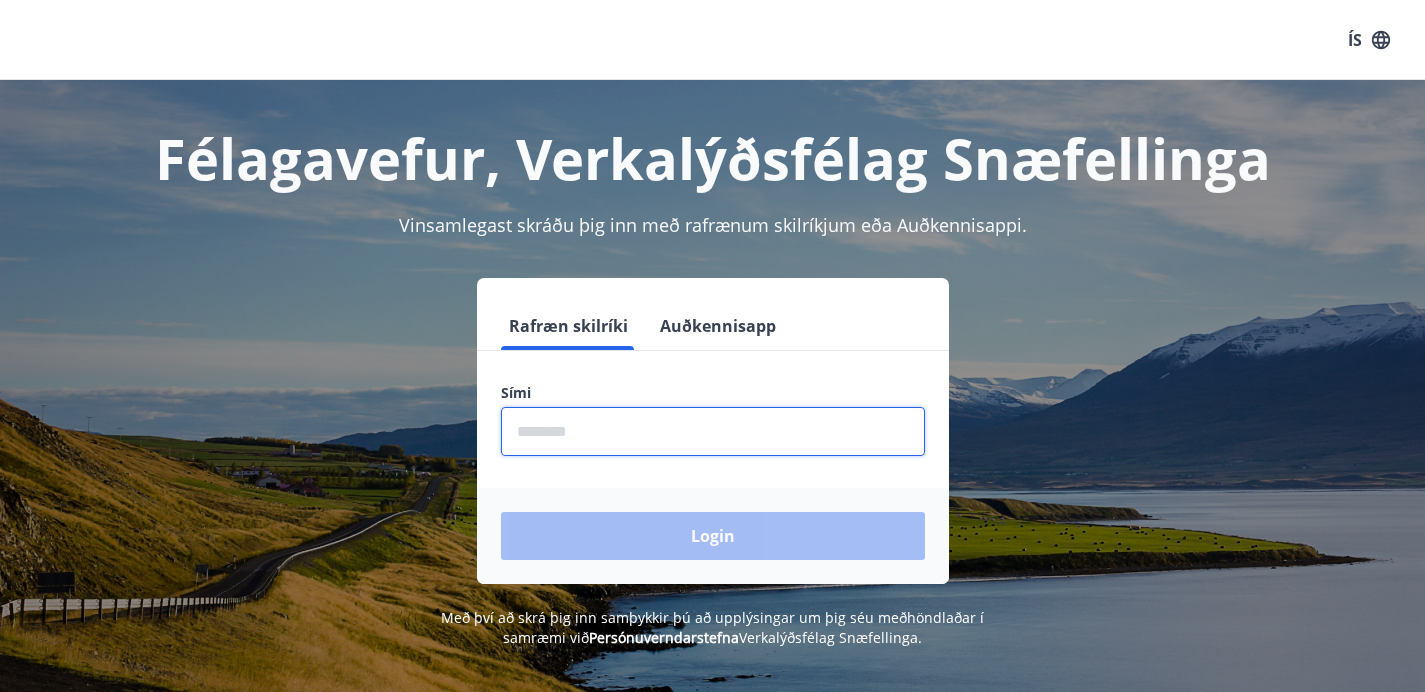 type on "********" 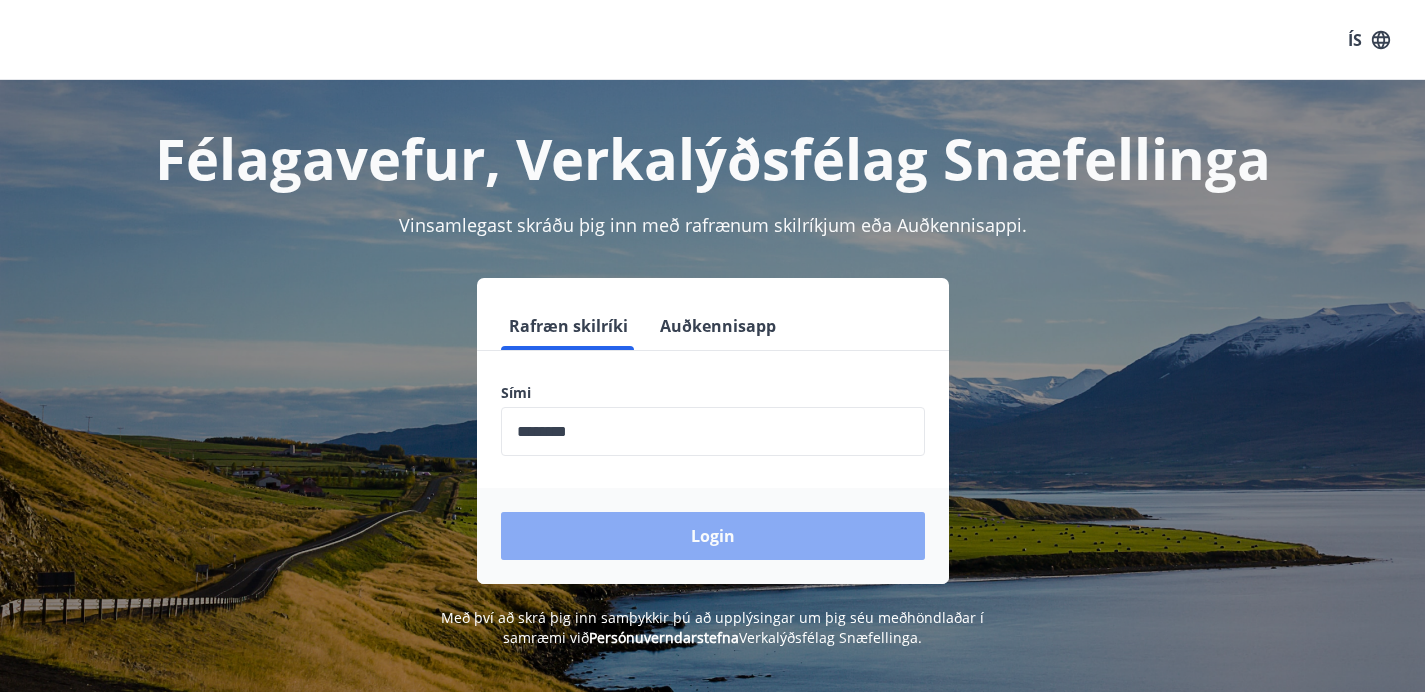 click on "Login" at bounding box center [713, 536] 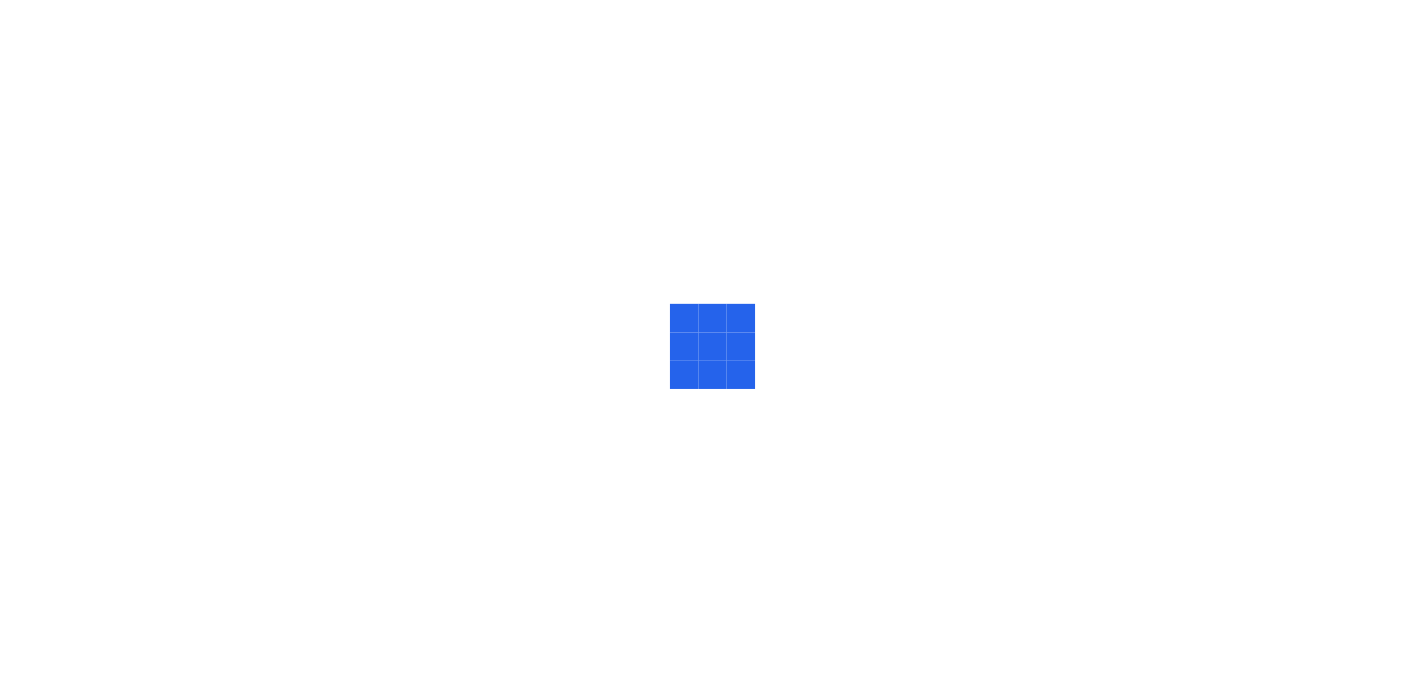 scroll, scrollTop: 0, scrollLeft: 0, axis: both 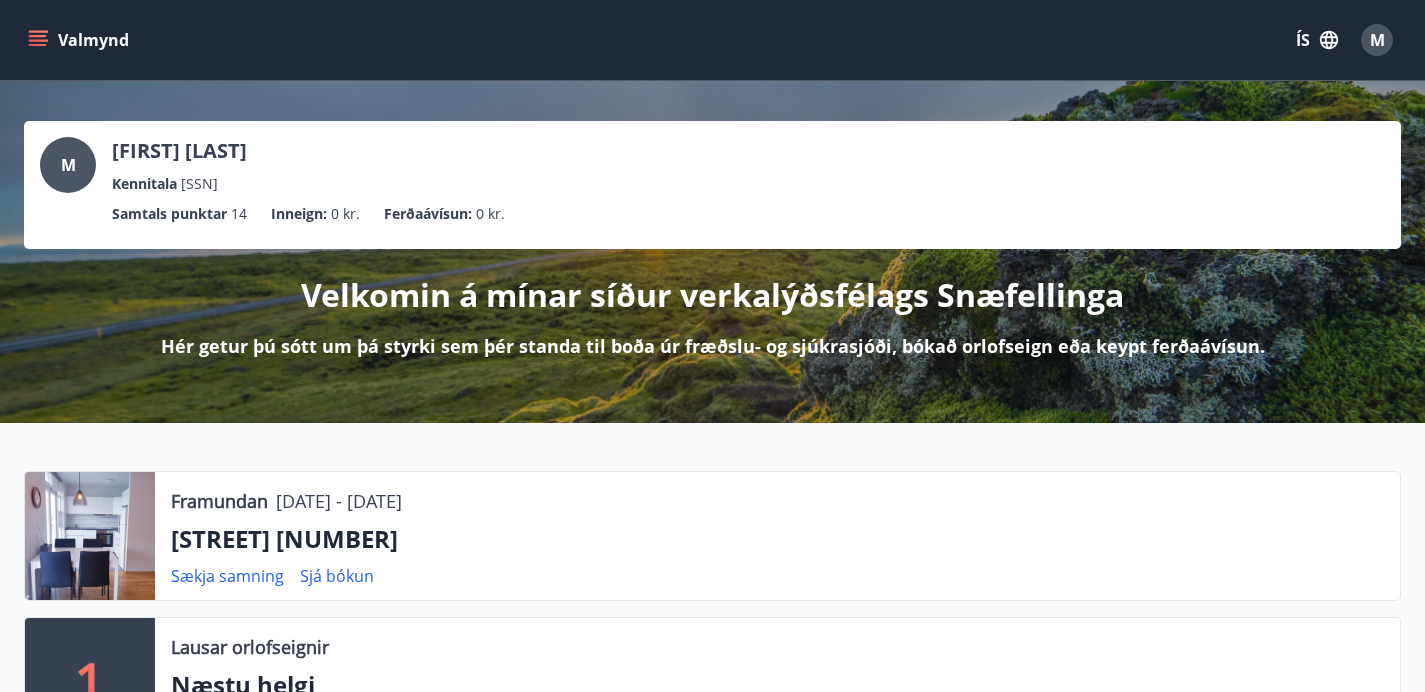 click on "ÍS" at bounding box center (1317, 40) 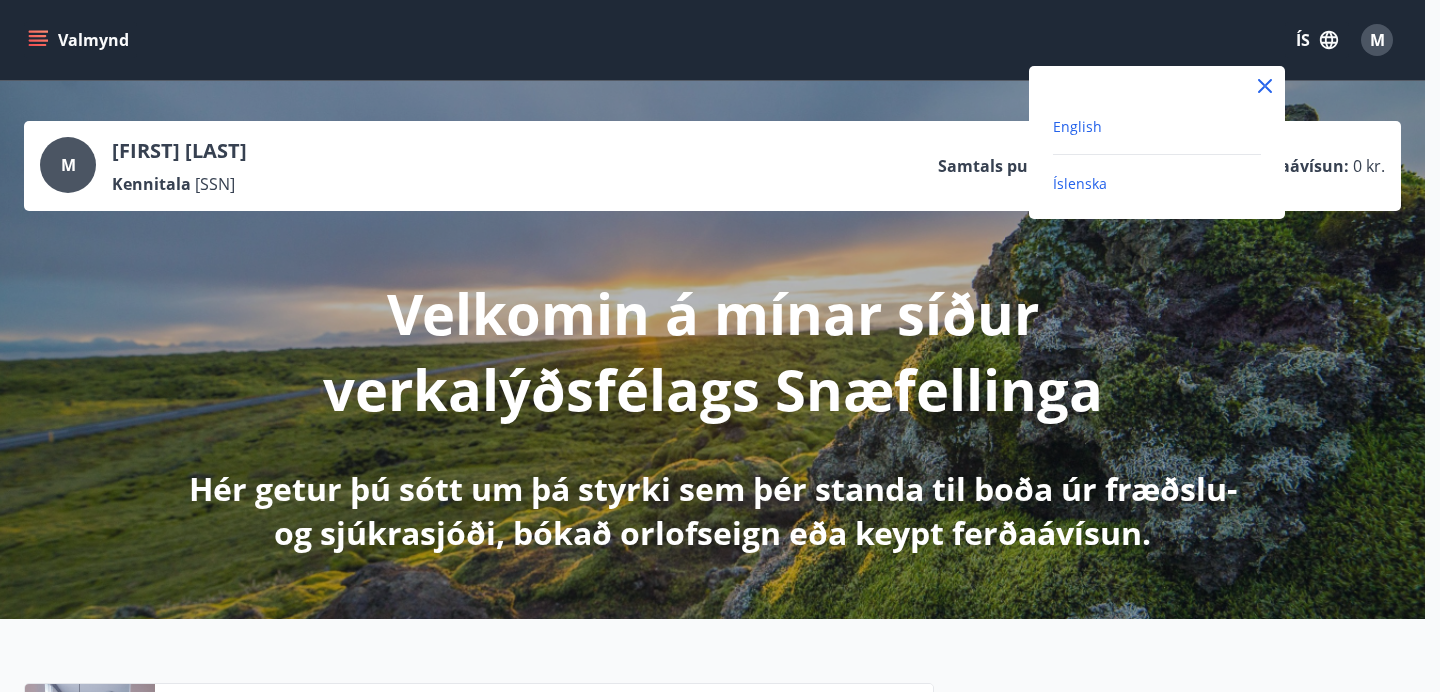 click on "English" at bounding box center (1077, 126) 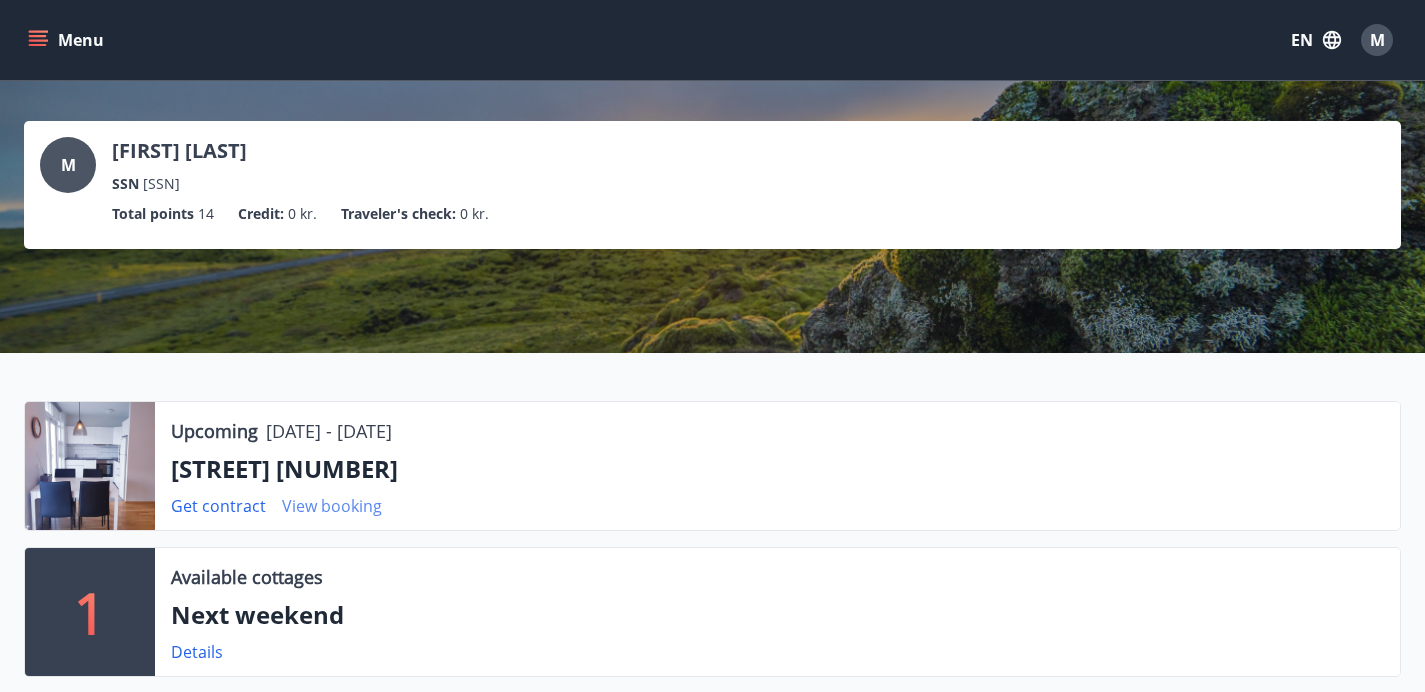 click on "View booking" at bounding box center (332, 506) 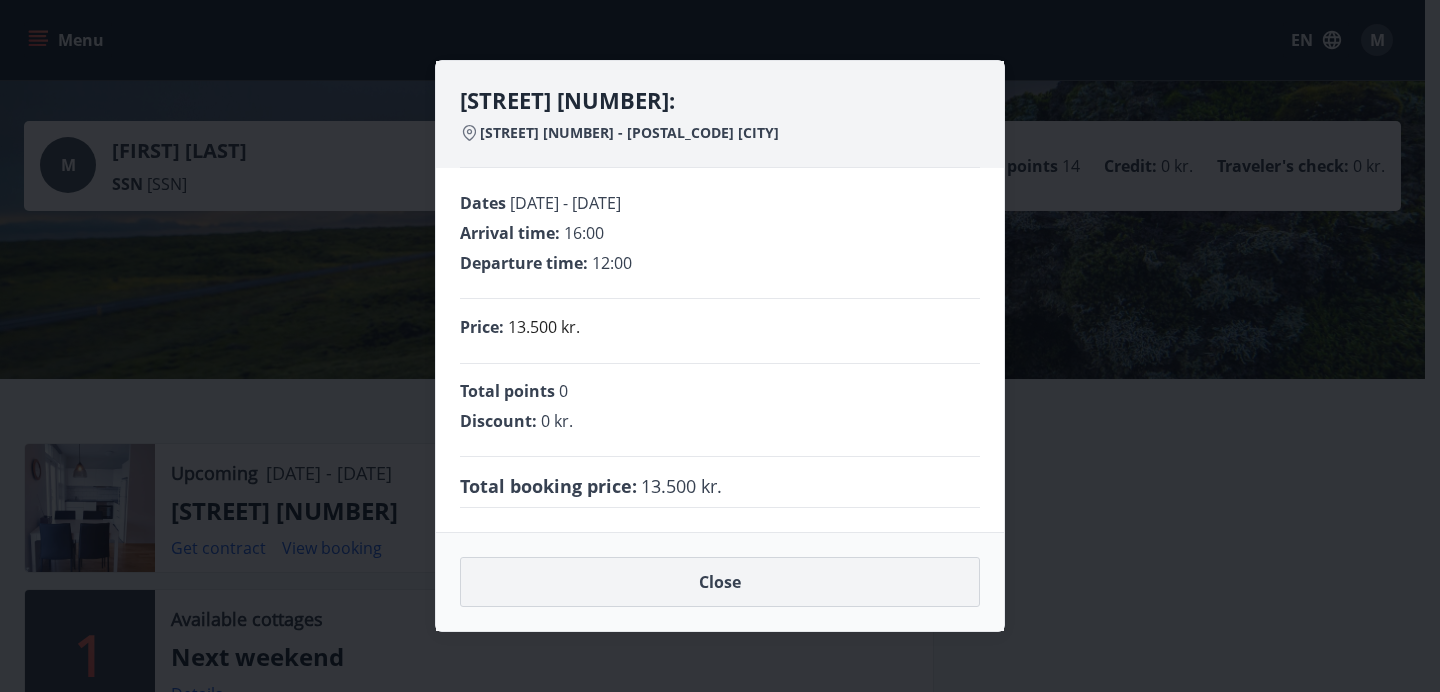click on "Close" at bounding box center [720, 582] 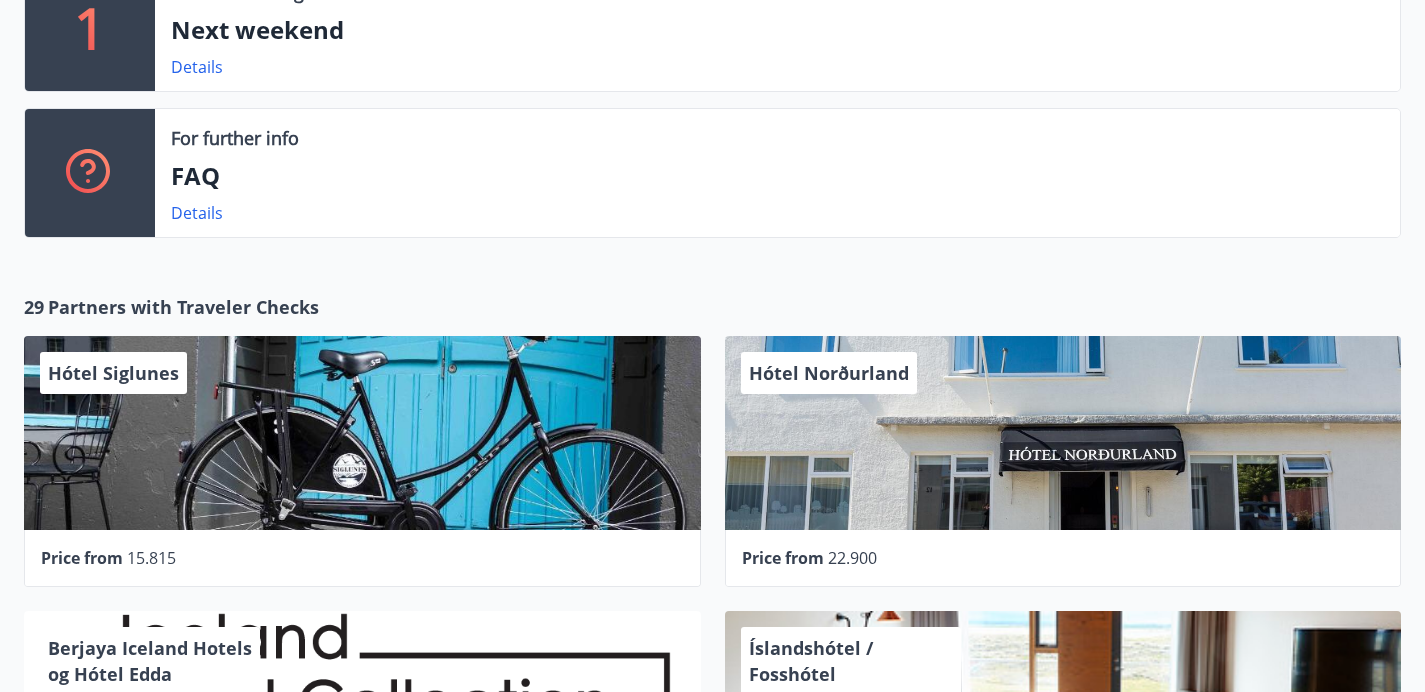 scroll, scrollTop: 0, scrollLeft: 0, axis: both 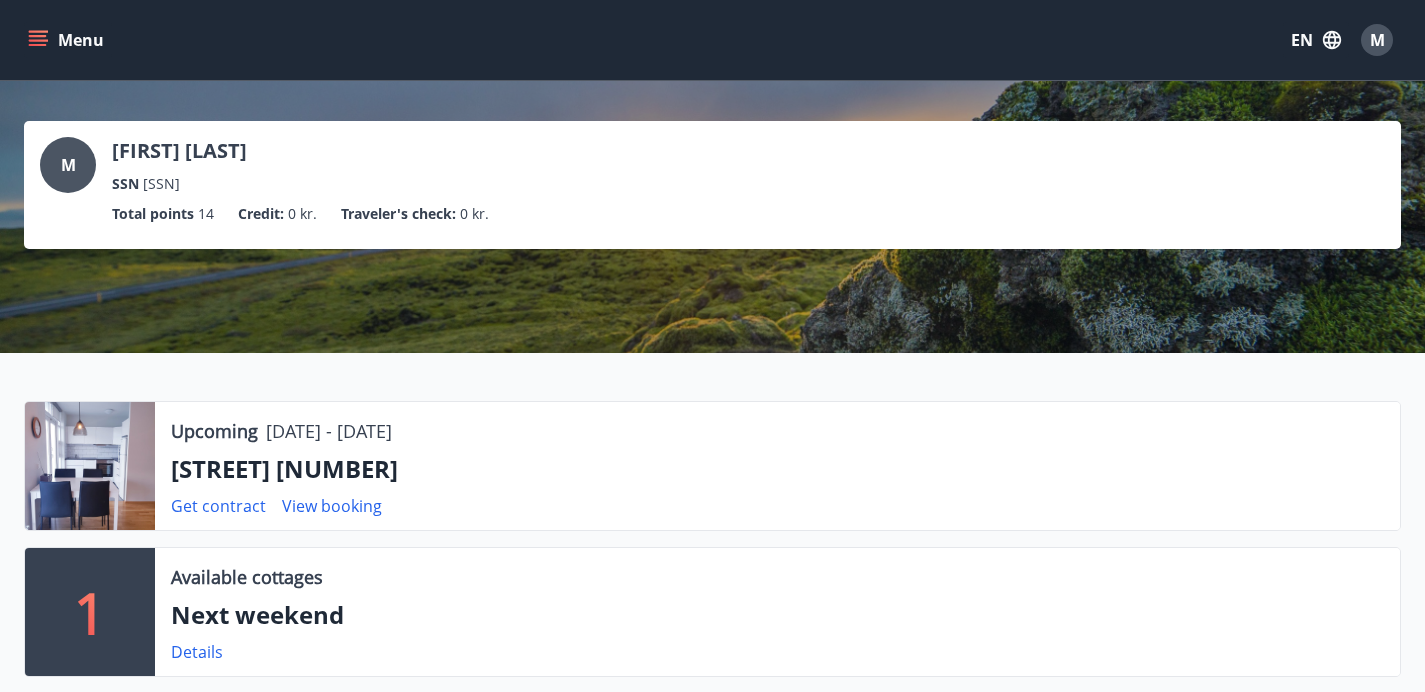 click 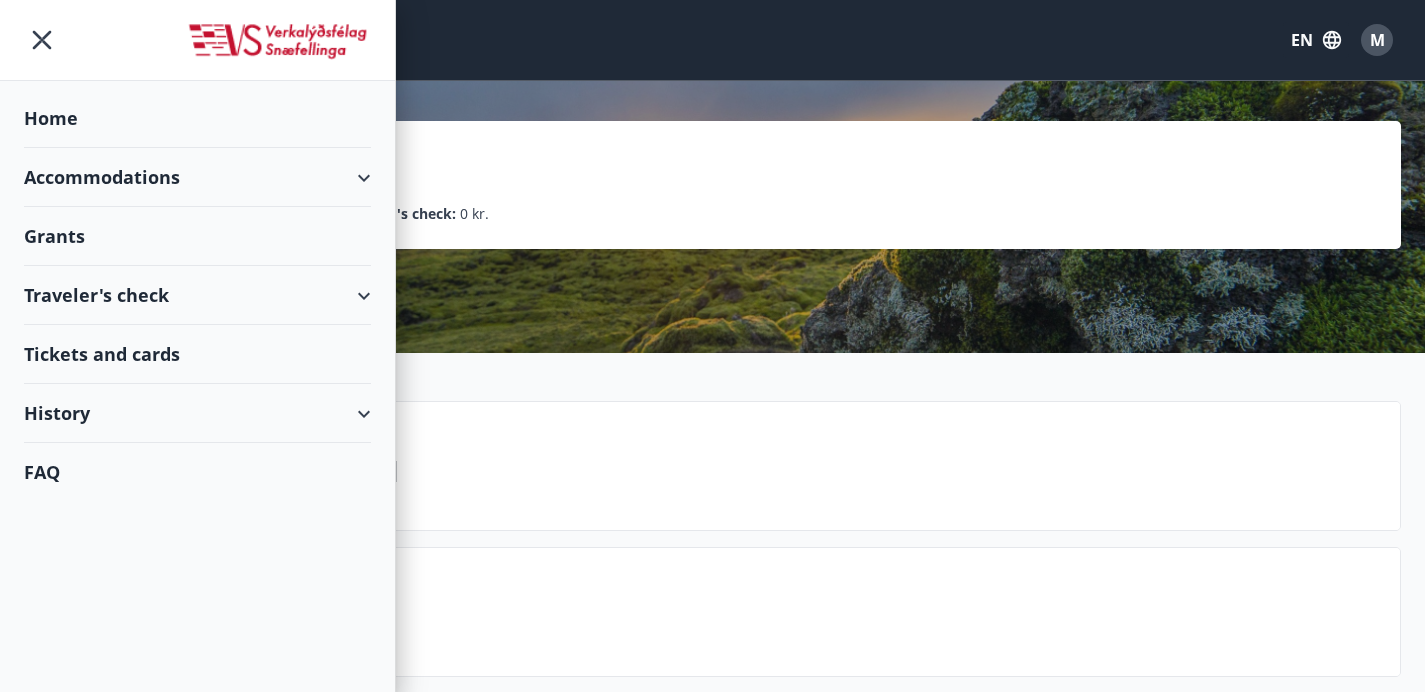 click on "Accommodations" at bounding box center [197, 177] 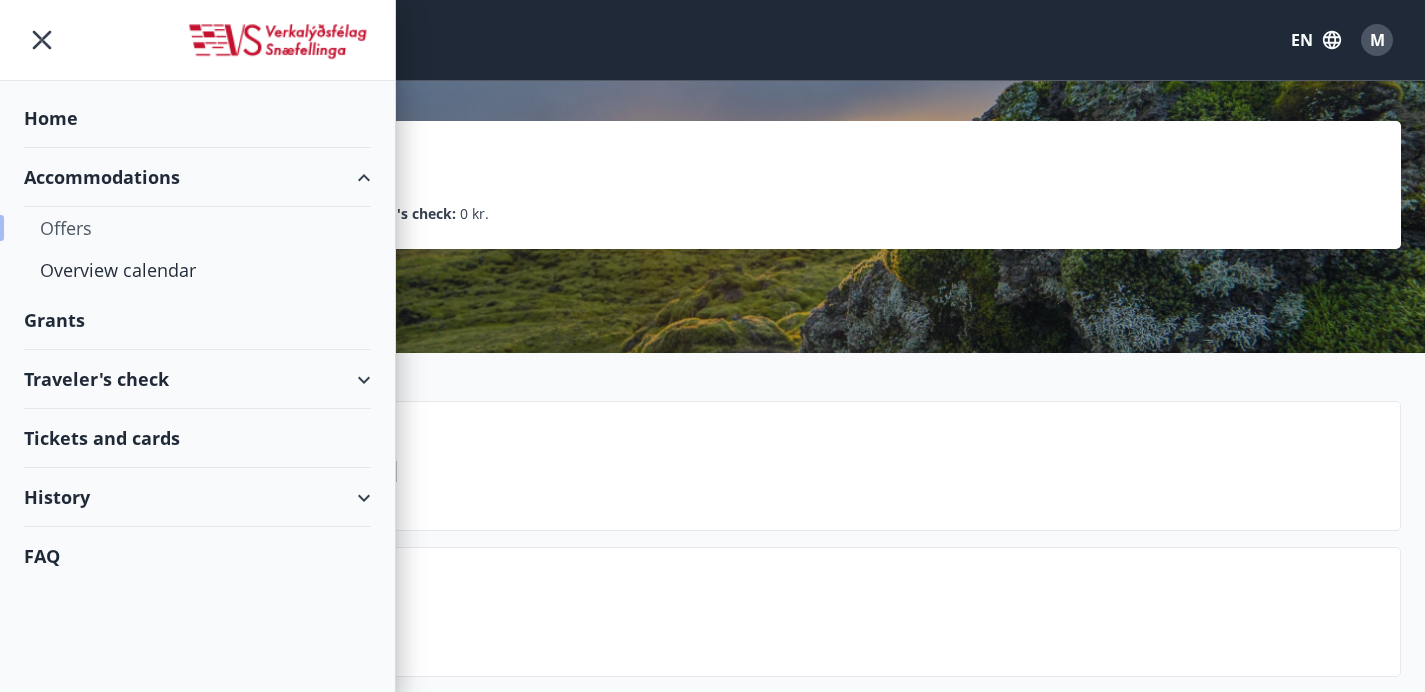 click on "Offers" at bounding box center (197, 228) 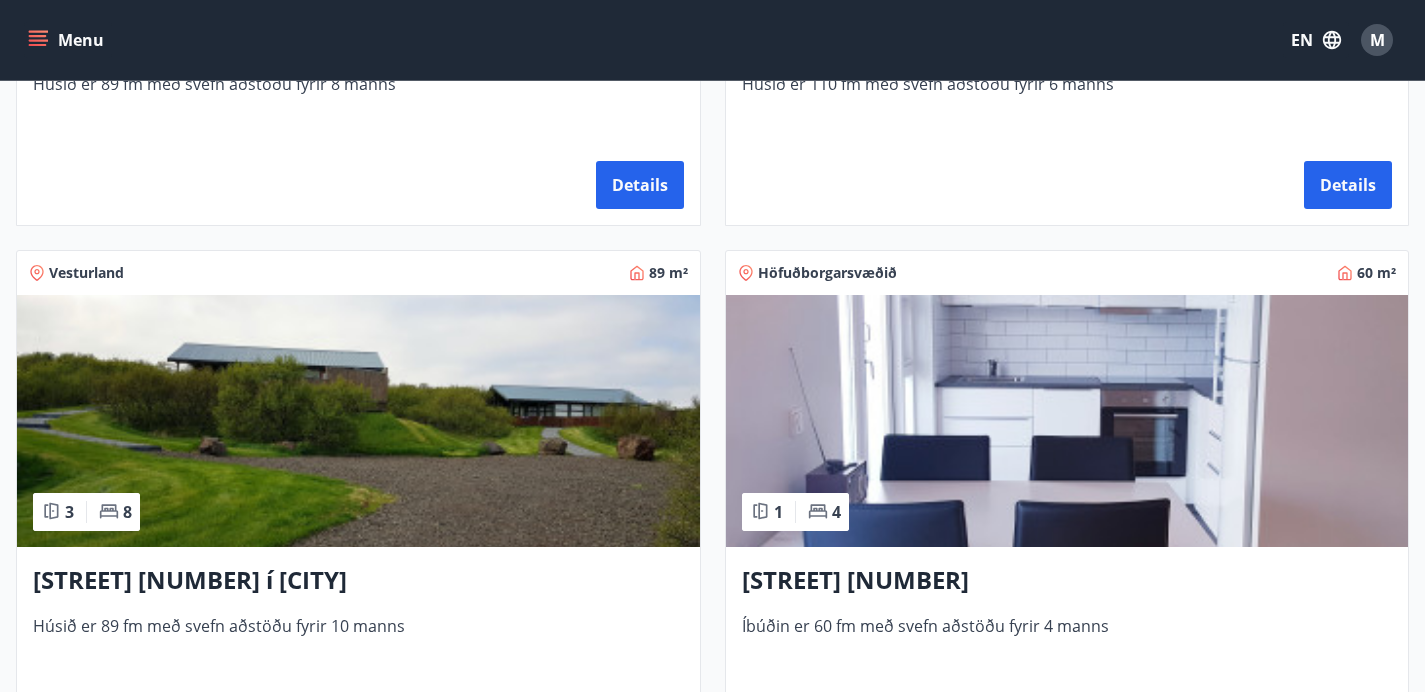 scroll, scrollTop: 751, scrollLeft: 0, axis: vertical 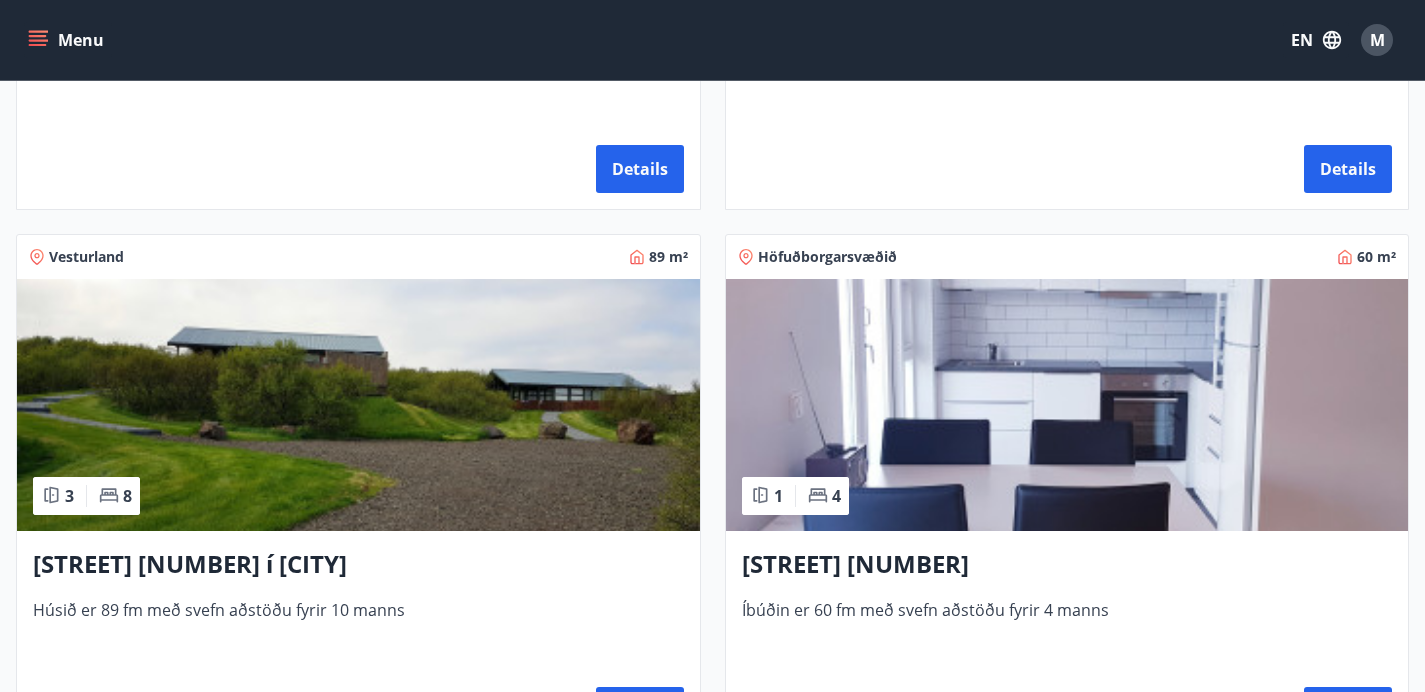 click at bounding box center (1067, 405) 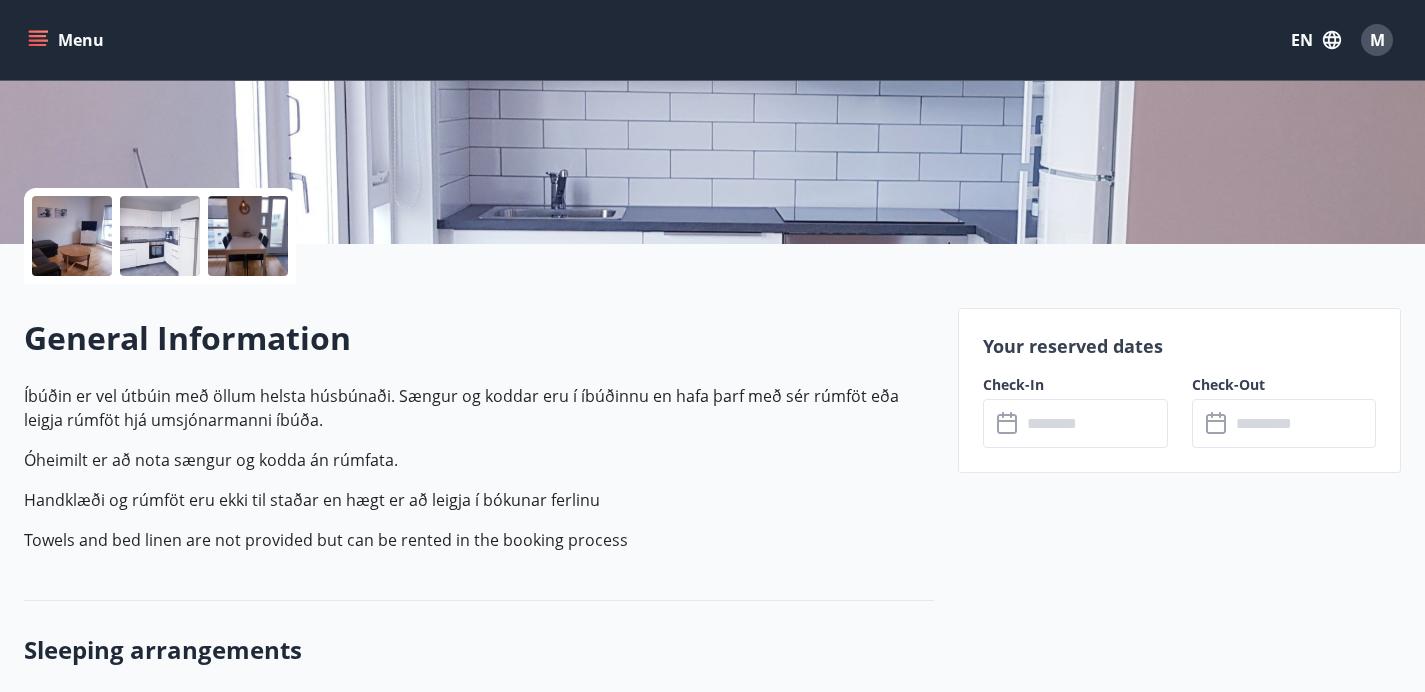 scroll, scrollTop: 368, scrollLeft: 0, axis: vertical 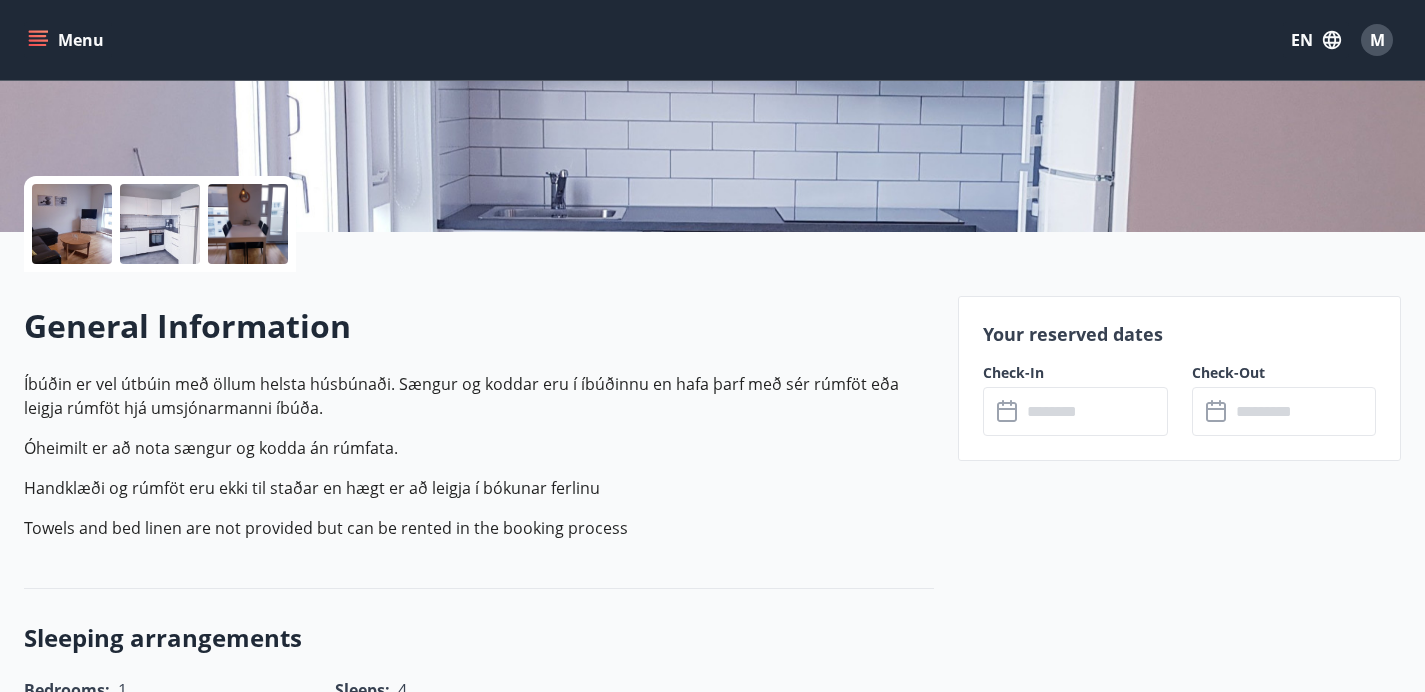 click at bounding box center (1094, 411) 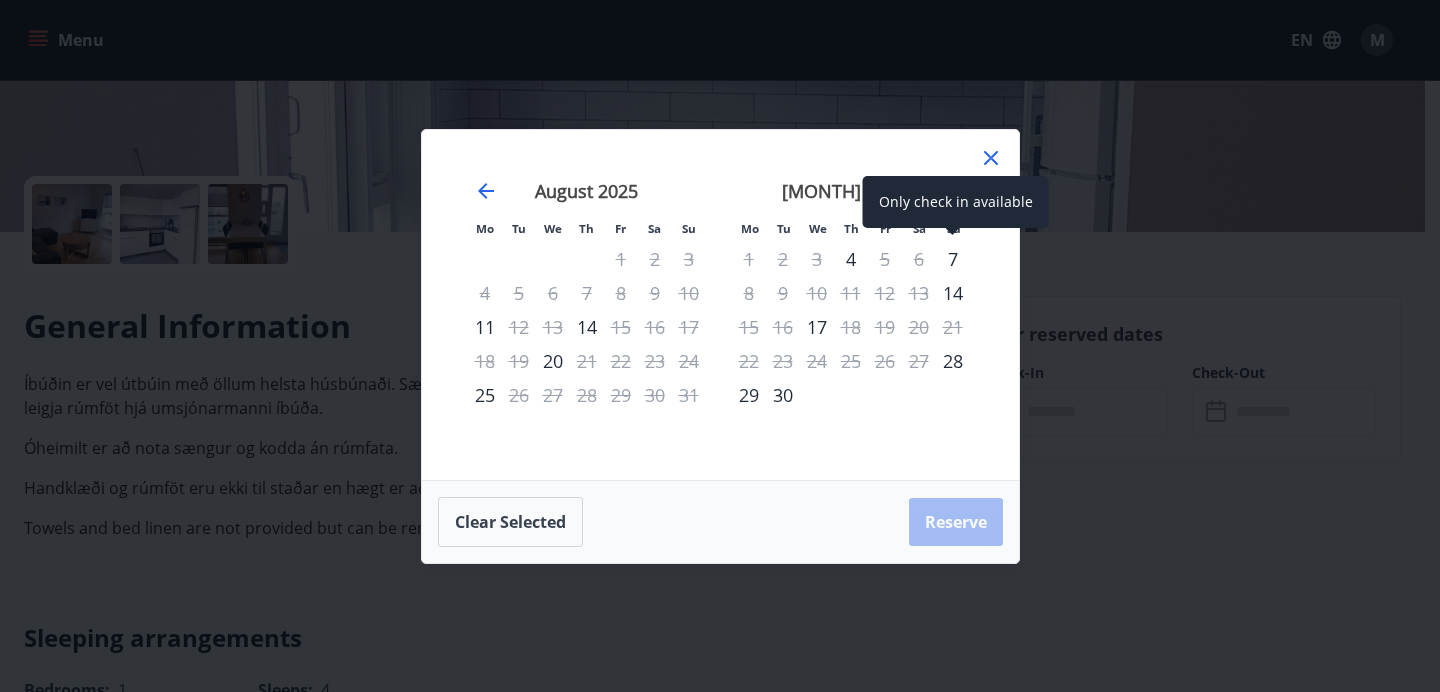 click on "7" at bounding box center (953, 259) 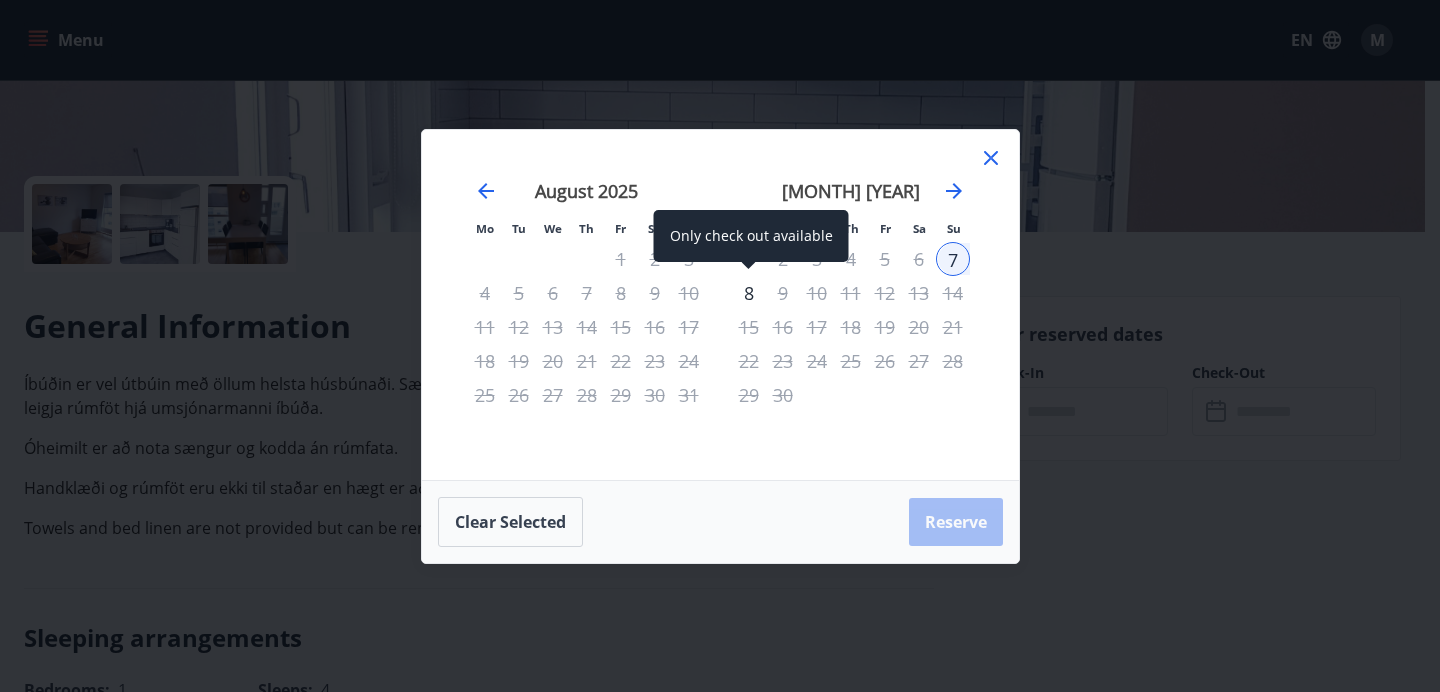 click on "8" at bounding box center (749, 293) 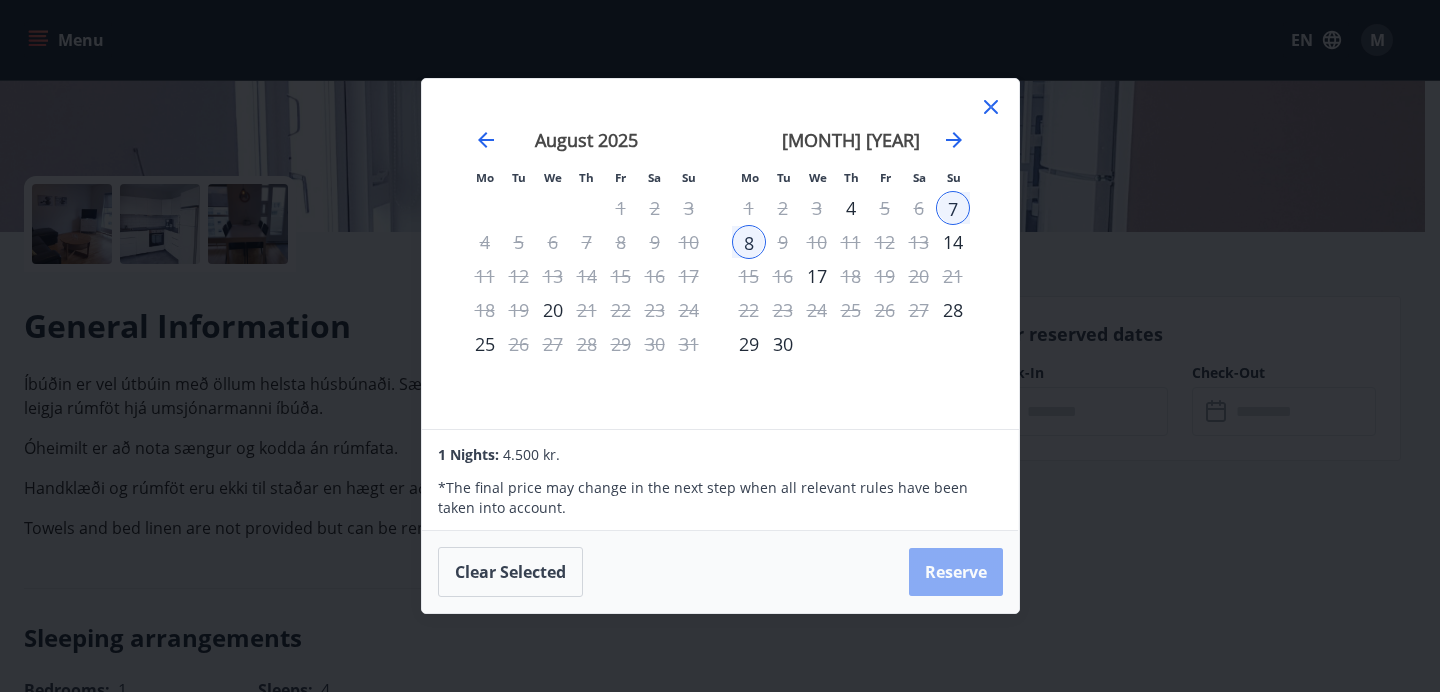click on "Reserve" at bounding box center [956, 572] 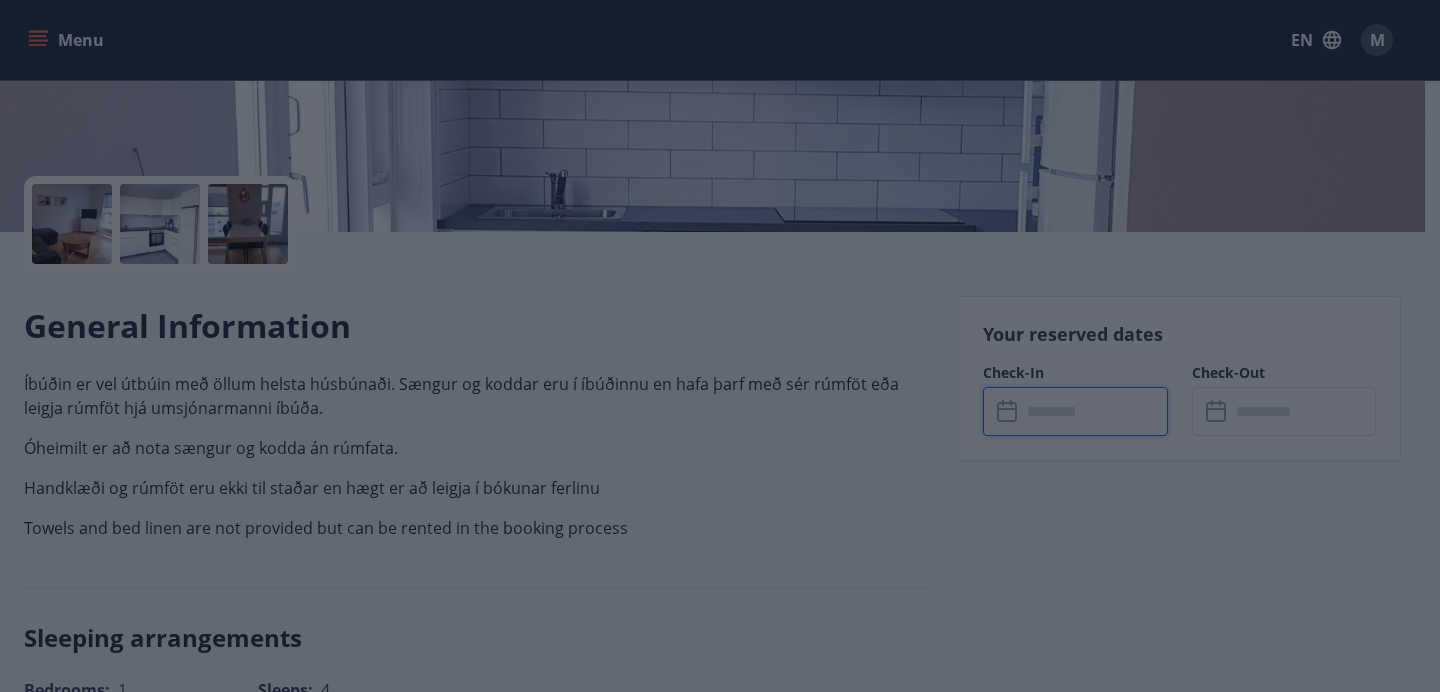 type on "******" 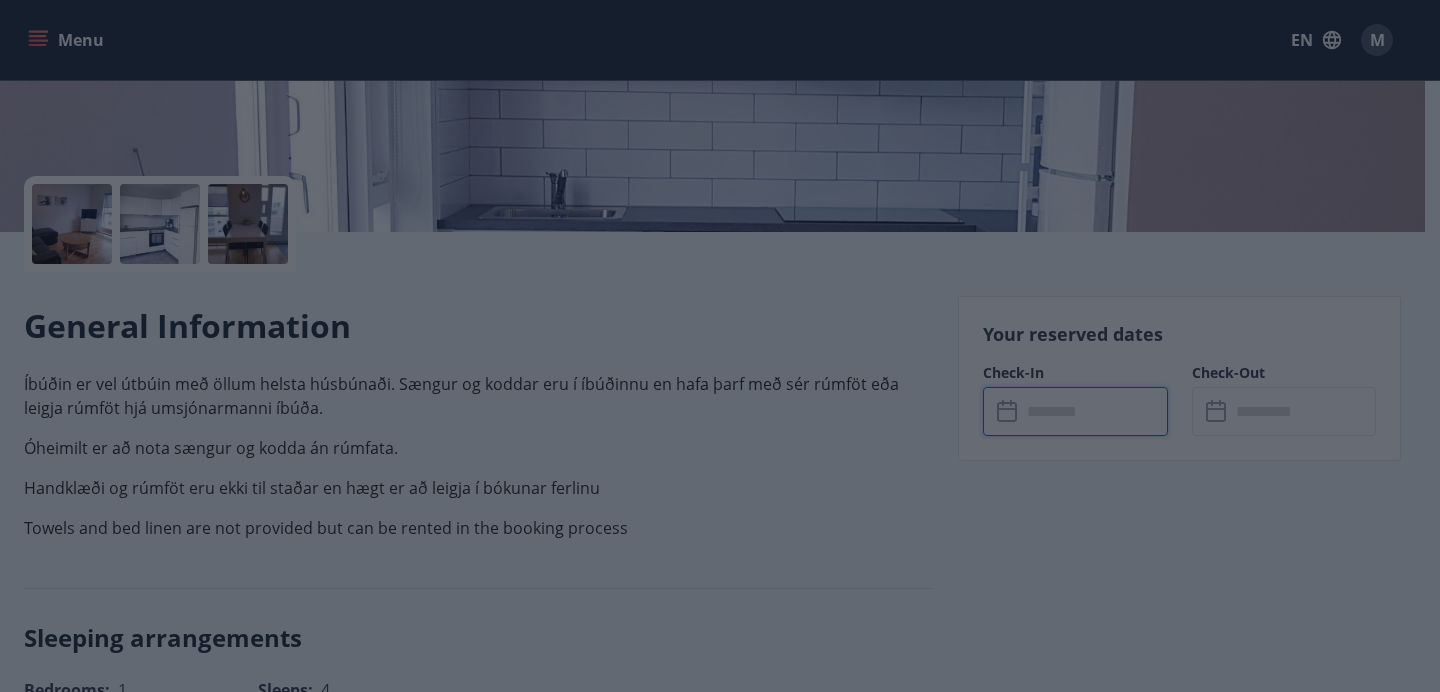 type on "******" 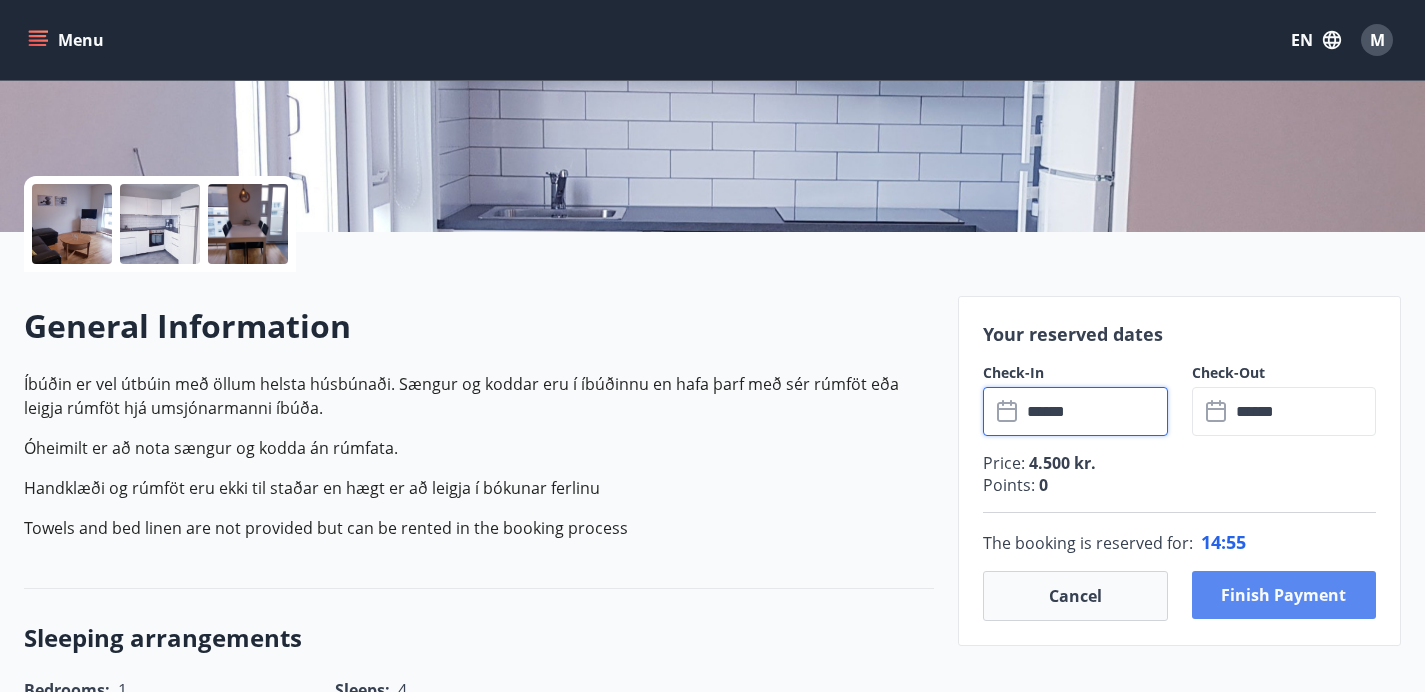 click on "Finish payment" at bounding box center [1284, 595] 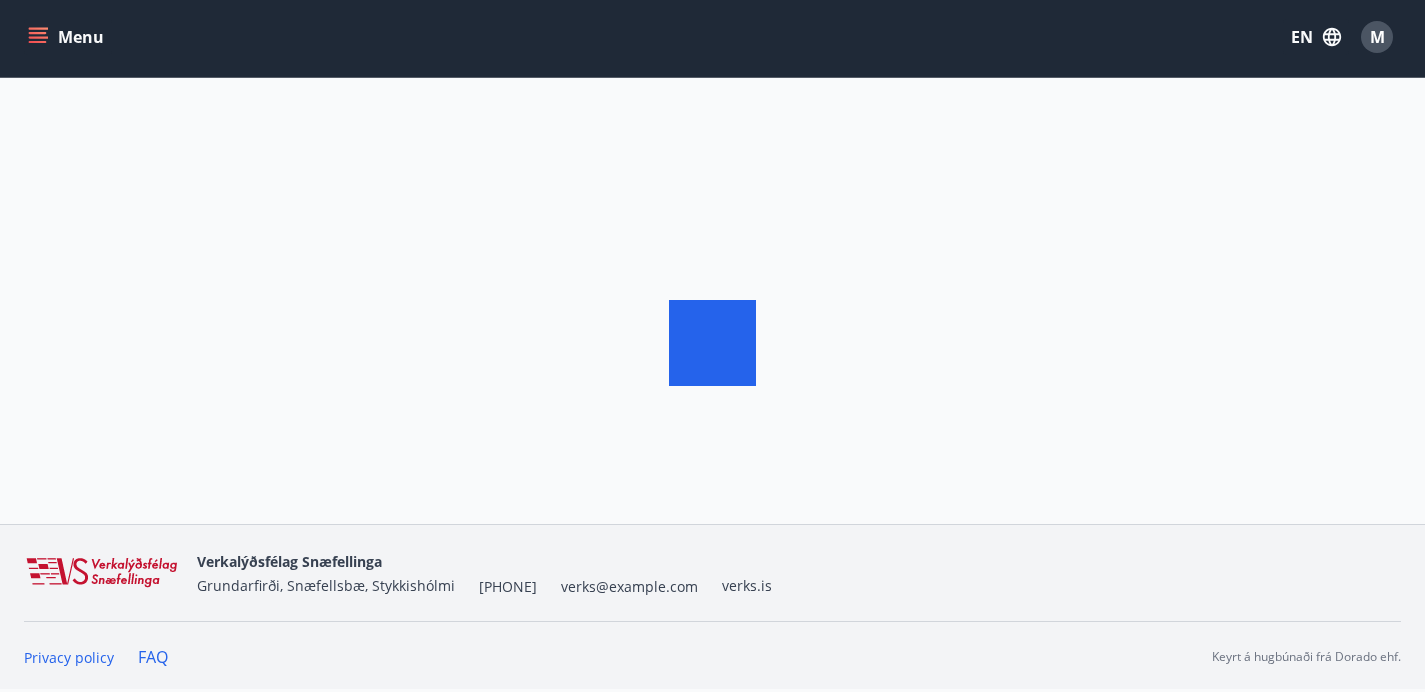 scroll, scrollTop: 368, scrollLeft: 0, axis: vertical 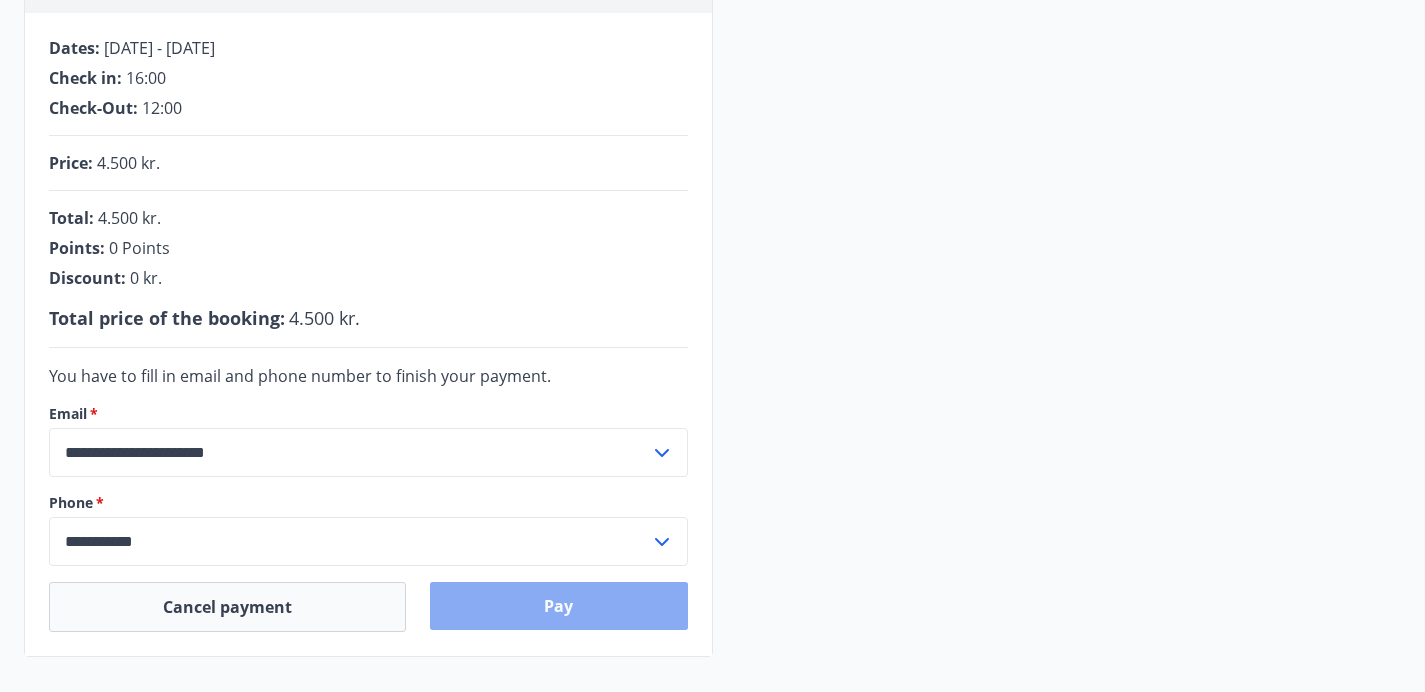 click on "Pay" at bounding box center (559, 606) 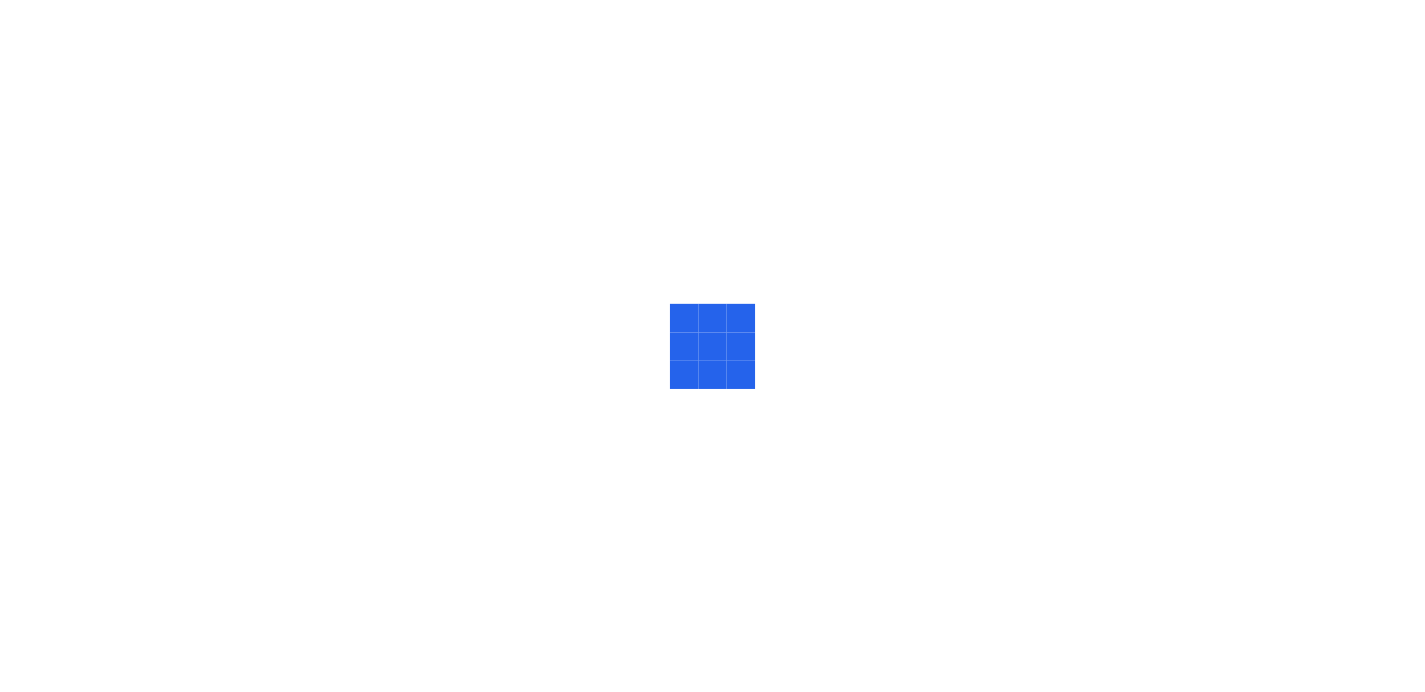 scroll, scrollTop: 0, scrollLeft: 0, axis: both 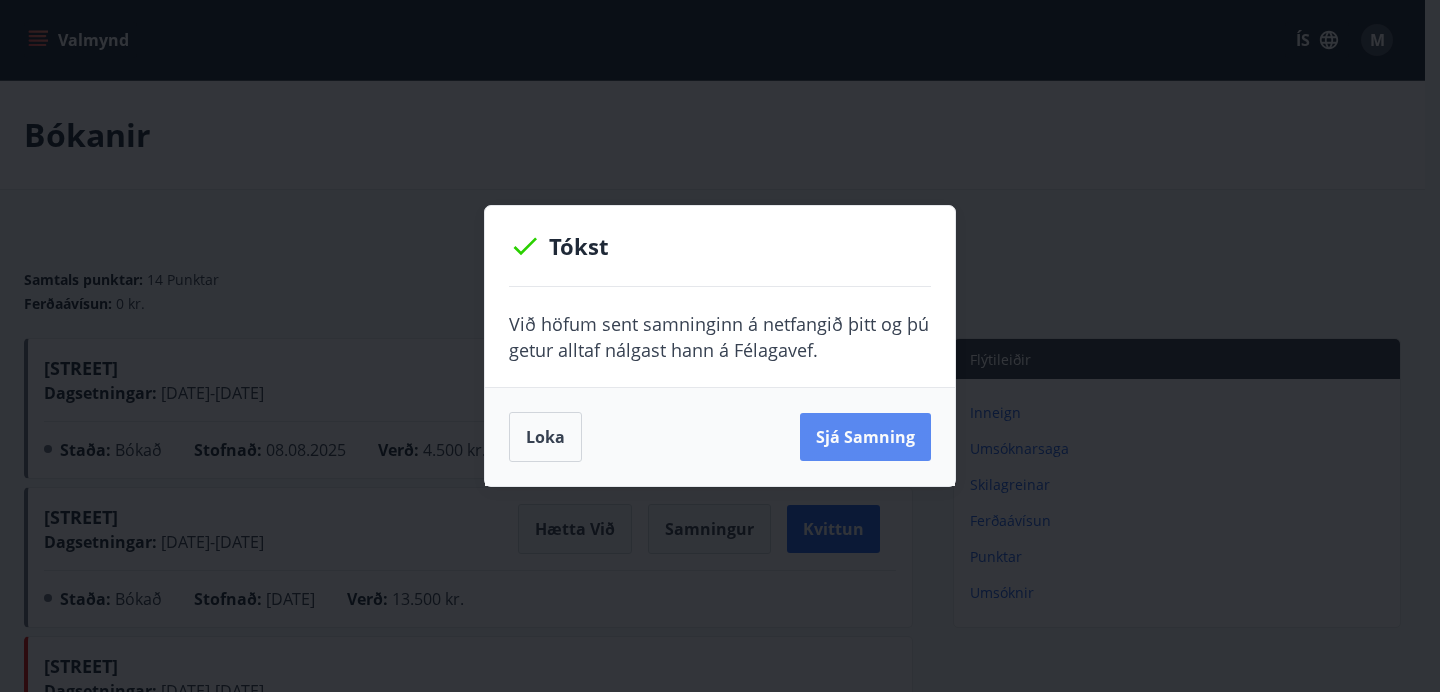 click on "Sjá samning" at bounding box center [865, 437] 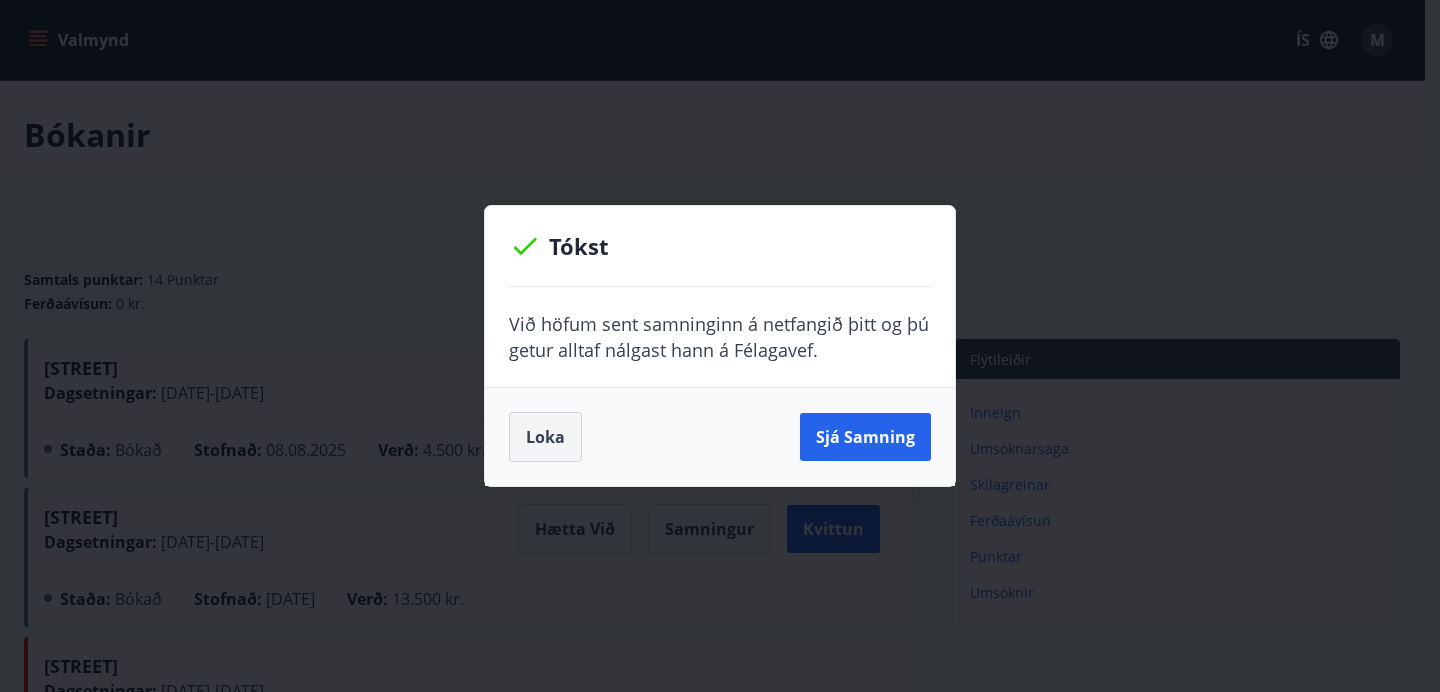 click on "Loka" at bounding box center [545, 437] 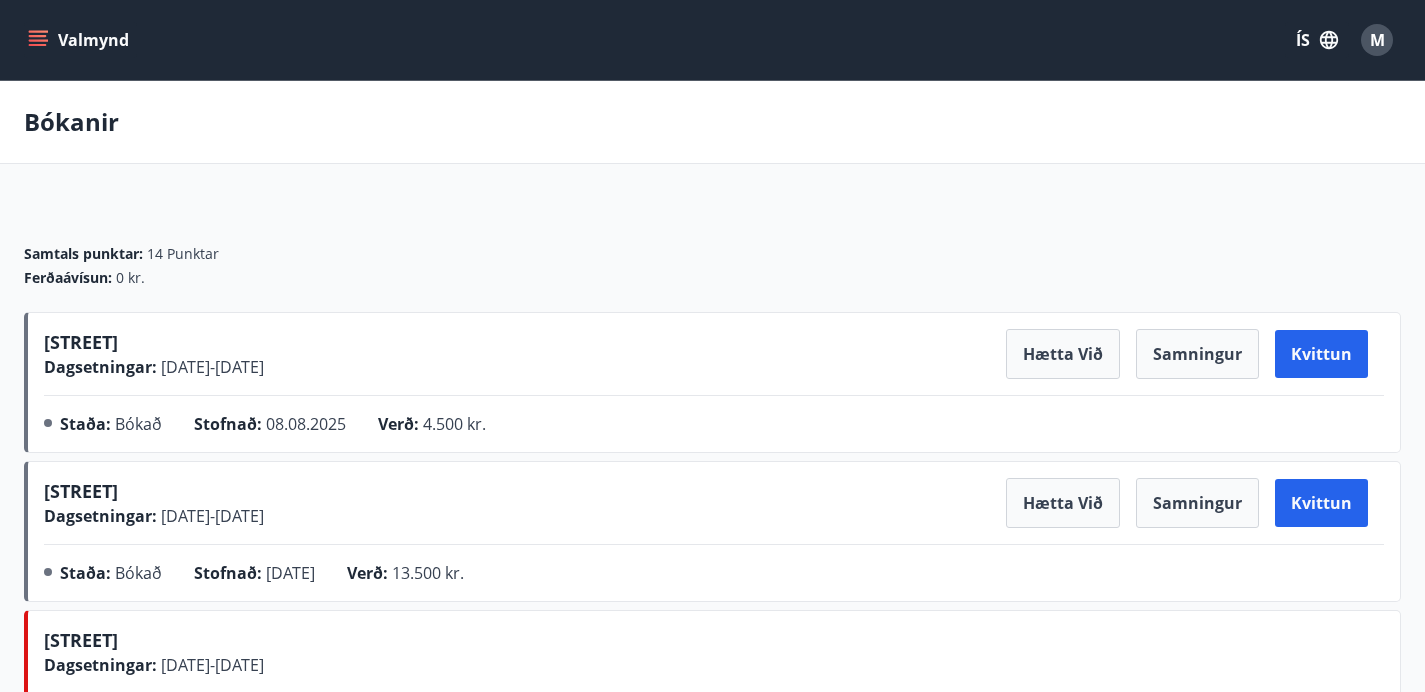click on "ÍS" at bounding box center [1317, 40] 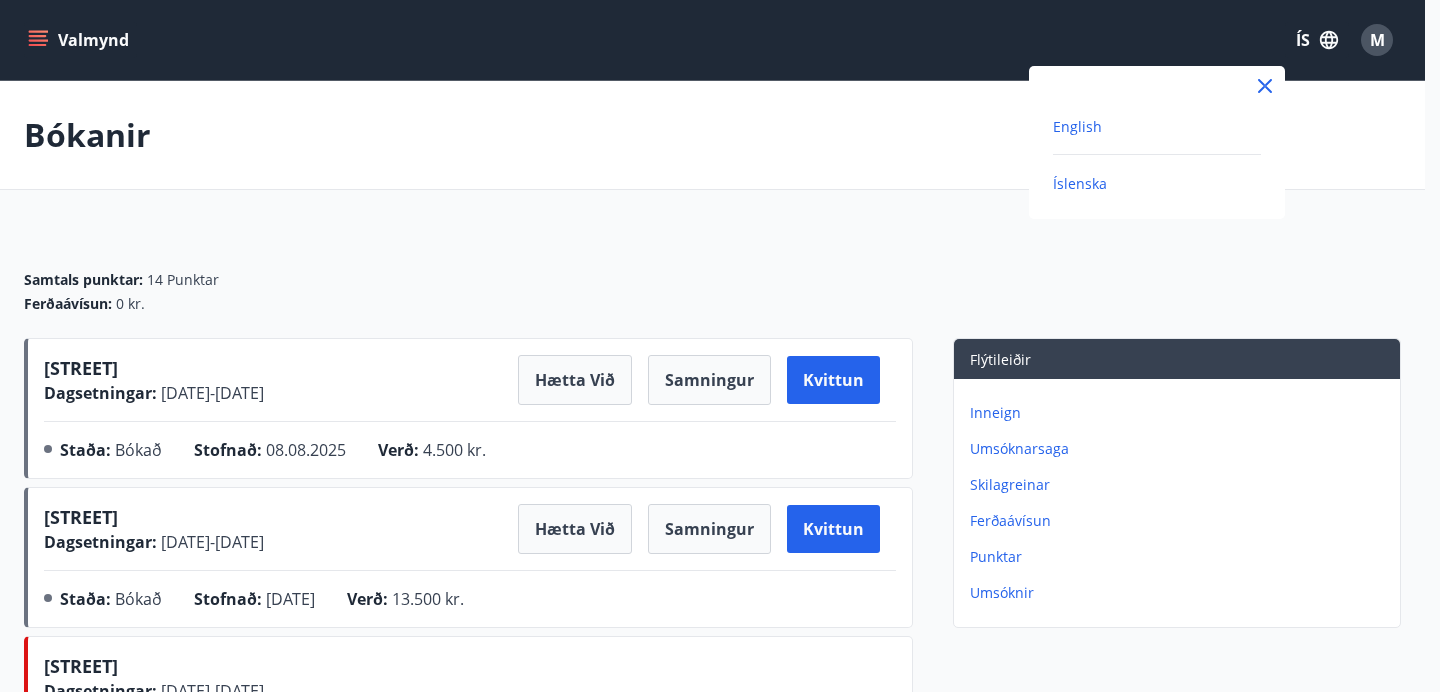click on "English" at bounding box center (1077, 126) 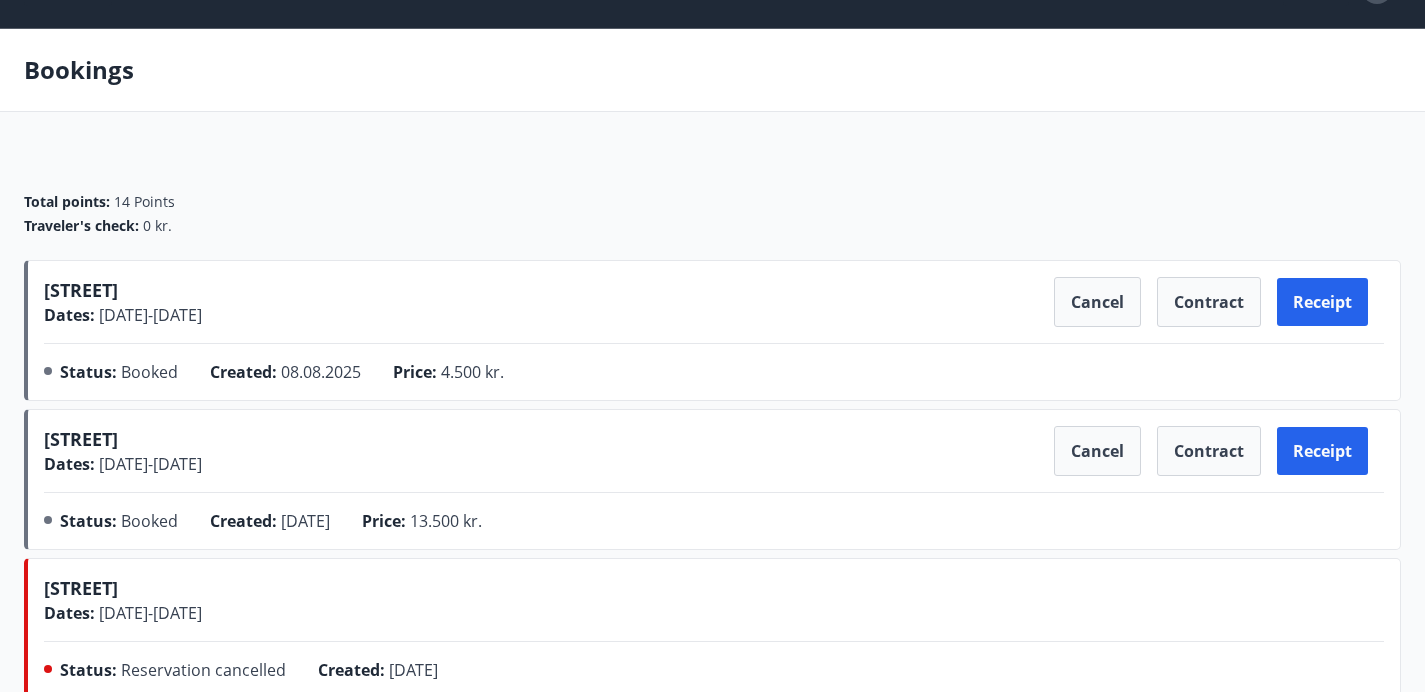 scroll, scrollTop: 62, scrollLeft: 0, axis: vertical 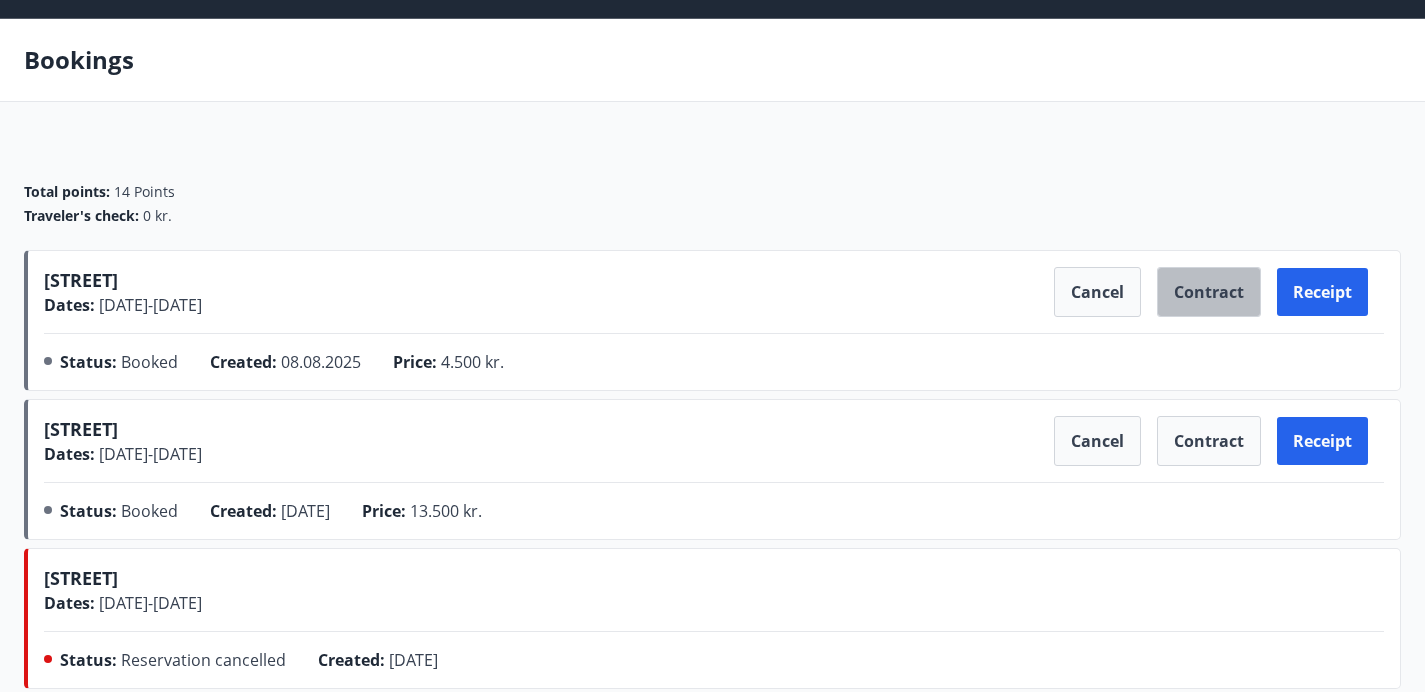 click on "Contract" at bounding box center (1209, 292) 